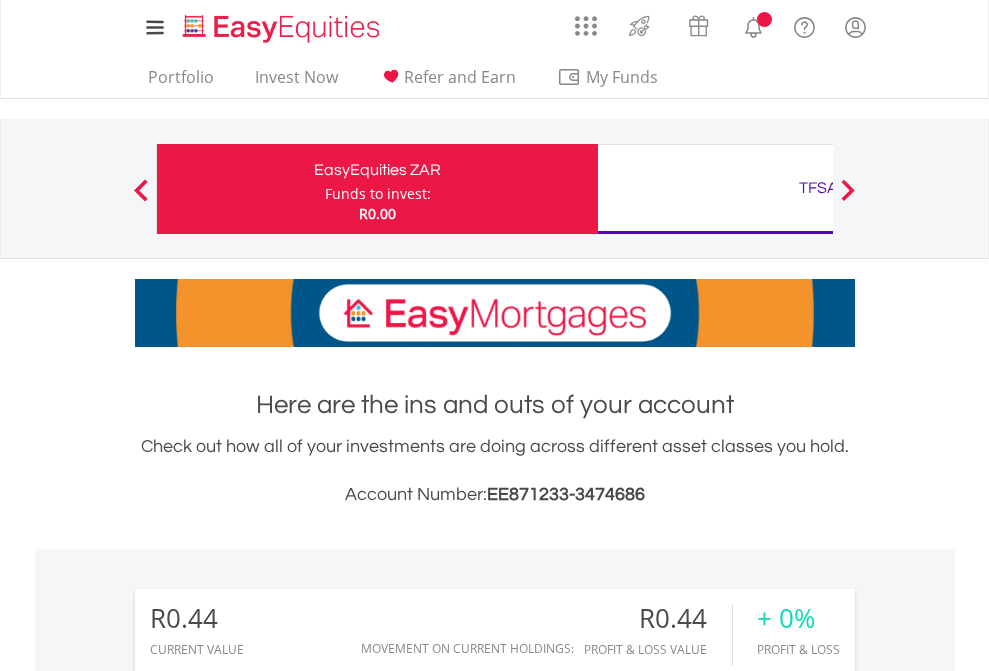 scroll, scrollTop: 0, scrollLeft: 0, axis: both 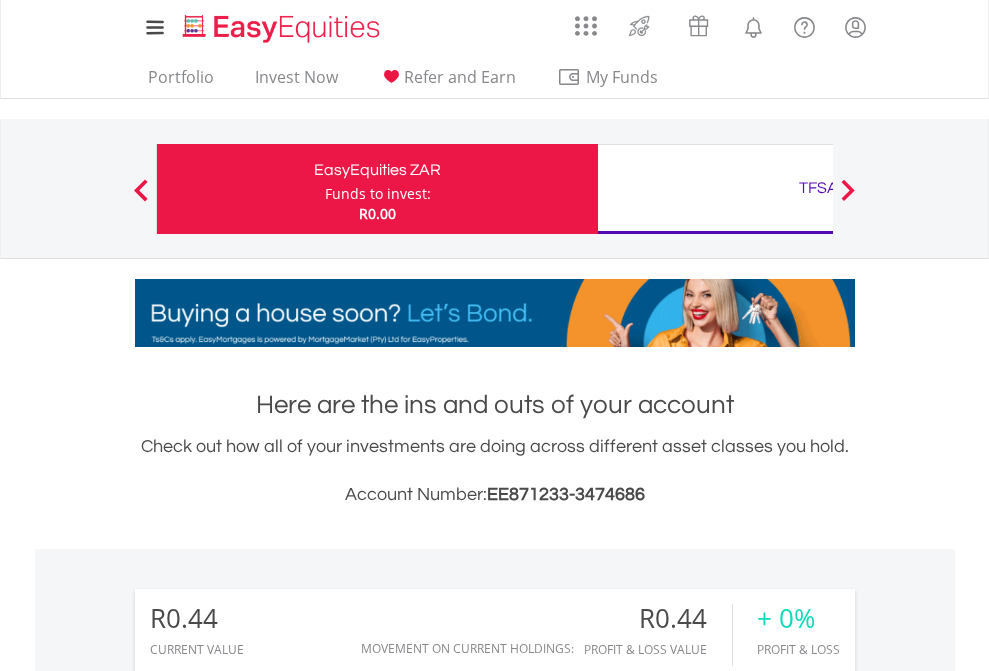 click on "Funds to invest:" at bounding box center [378, 194] 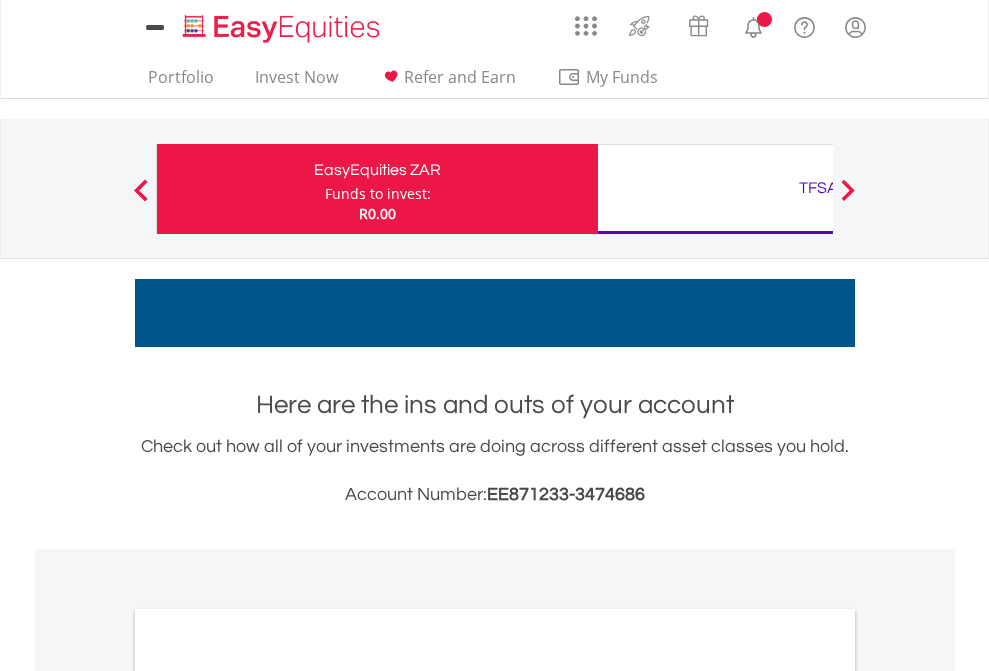 scroll, scrollTop: 0, scrollLeft: 0, axis: both 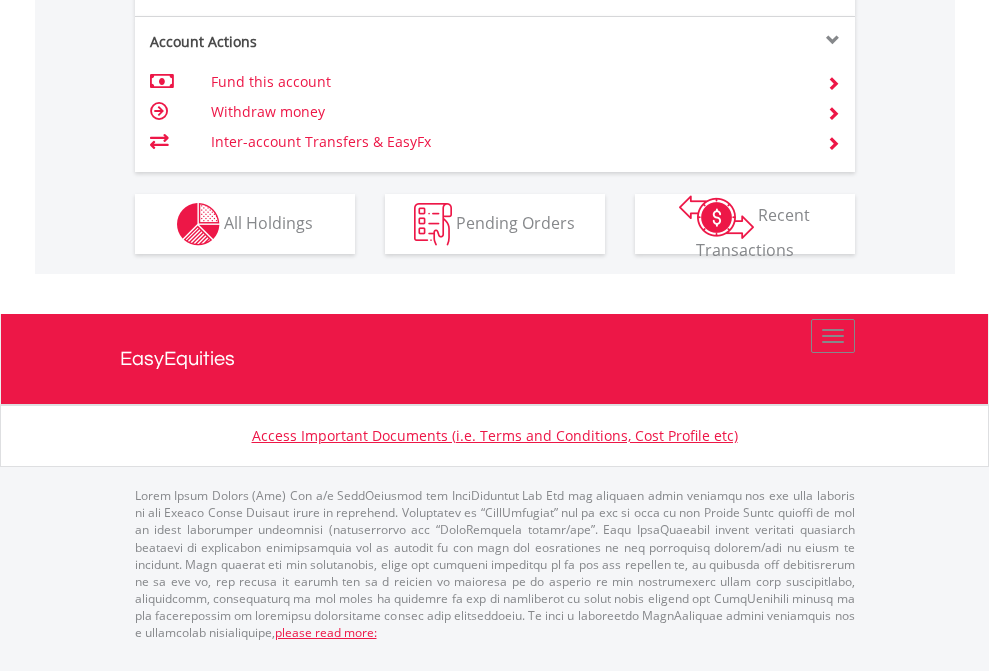 click on "Investment types" at bounding box center (706, -337) 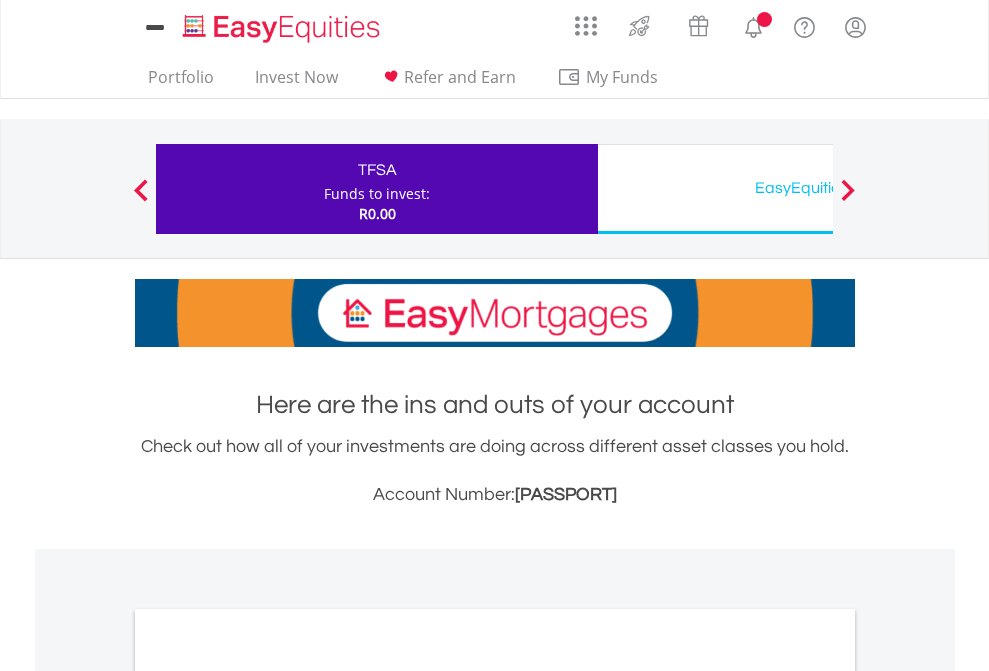 scroll, scrollTop: 0, scrollLeft: 0, axis: both 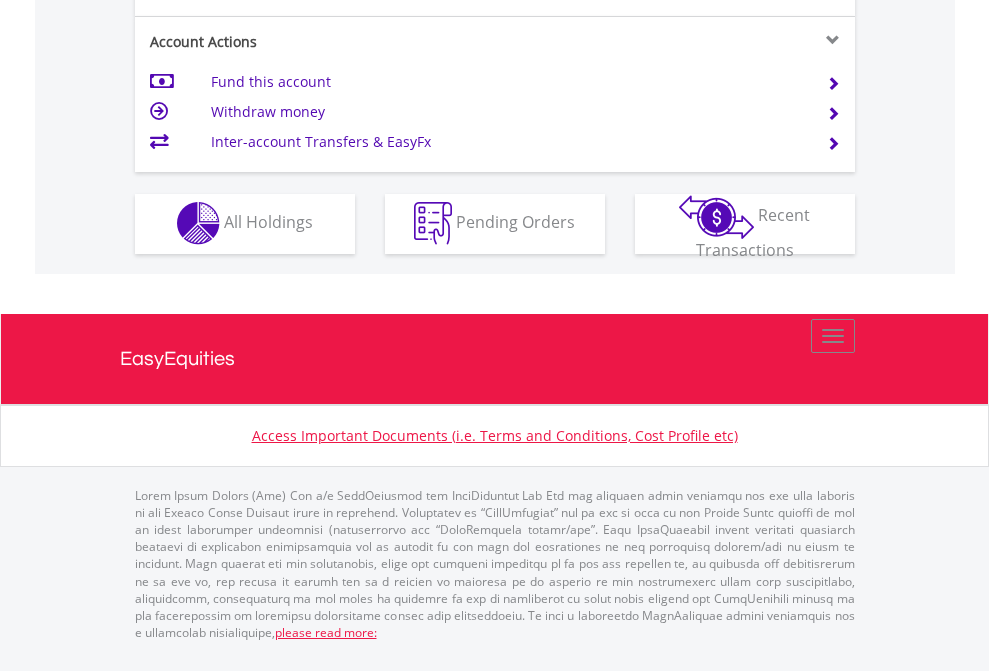 click on "Investment types" at bounding box center [706, -353] 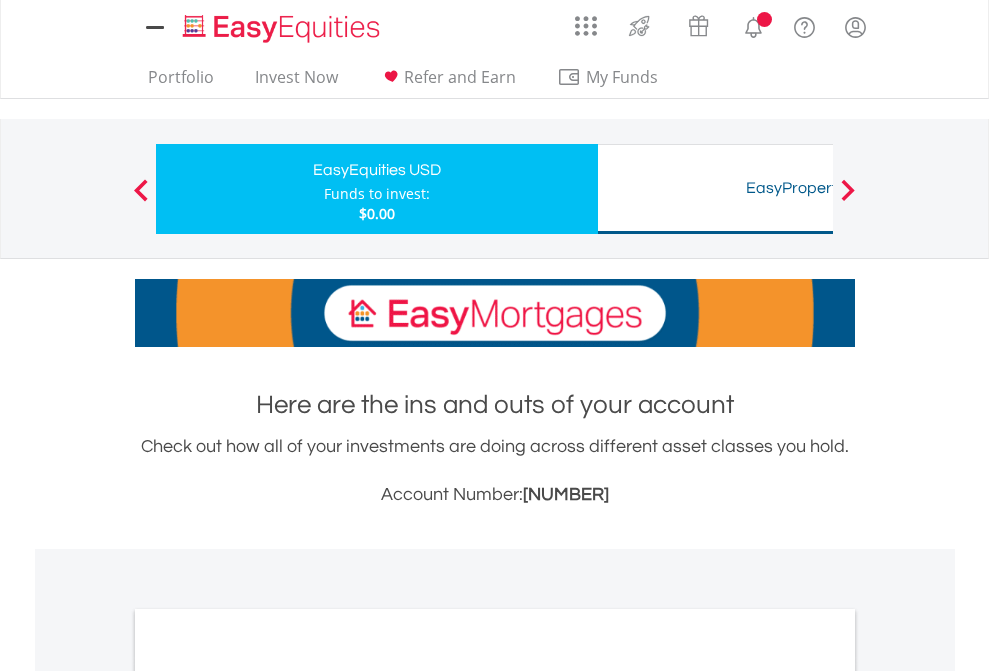 scroll, scrollTop: 0, scrollLeft: 0, axis: both 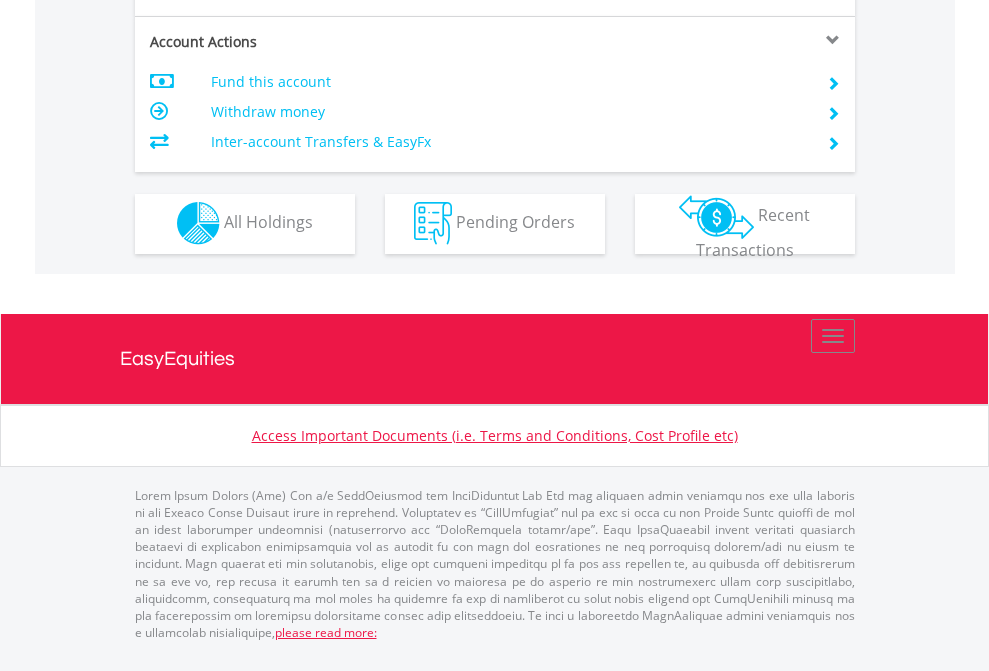 click on "Investment types" at bounding box center [706, -353] 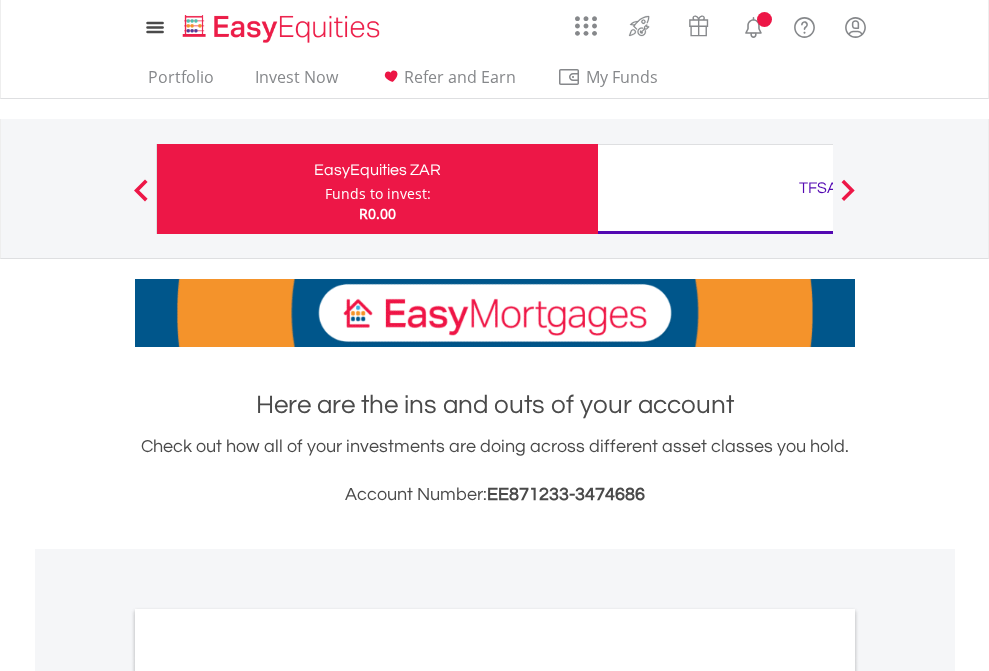 click on "All Holdings" at bounding box center [268, 1096] 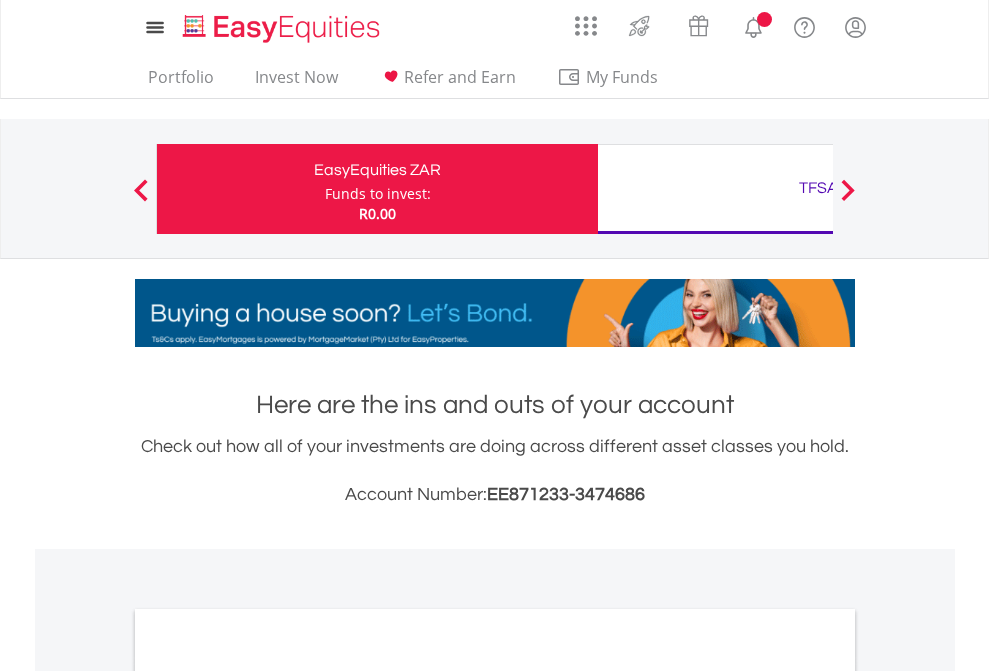 scroll, scrollTop: 1202, scrollLeft: 0, axis: vertical 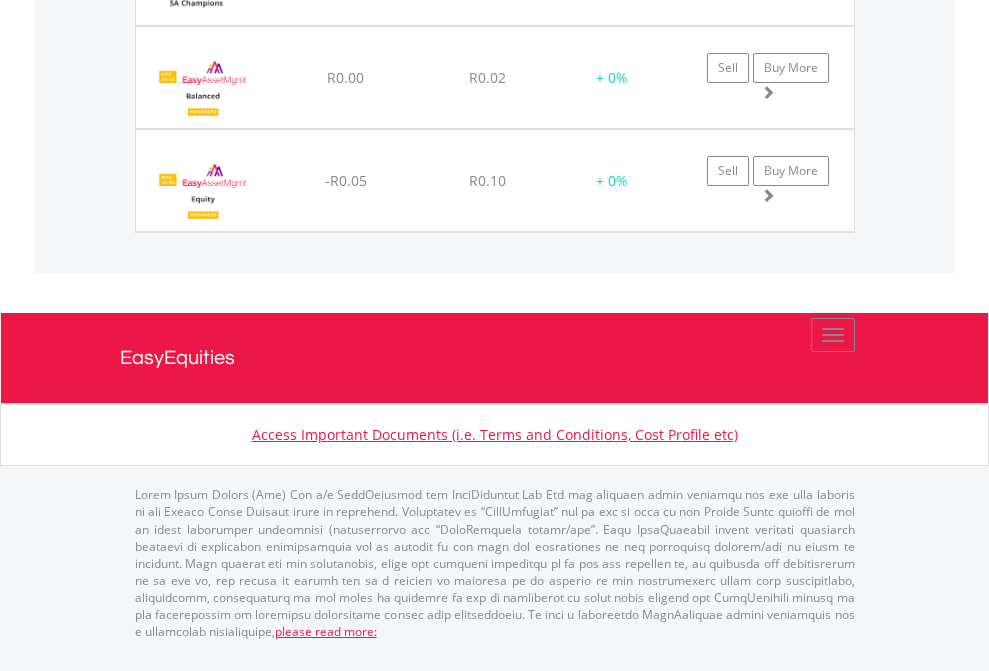 click on "TFSA" at bounding box center (818, -1788) 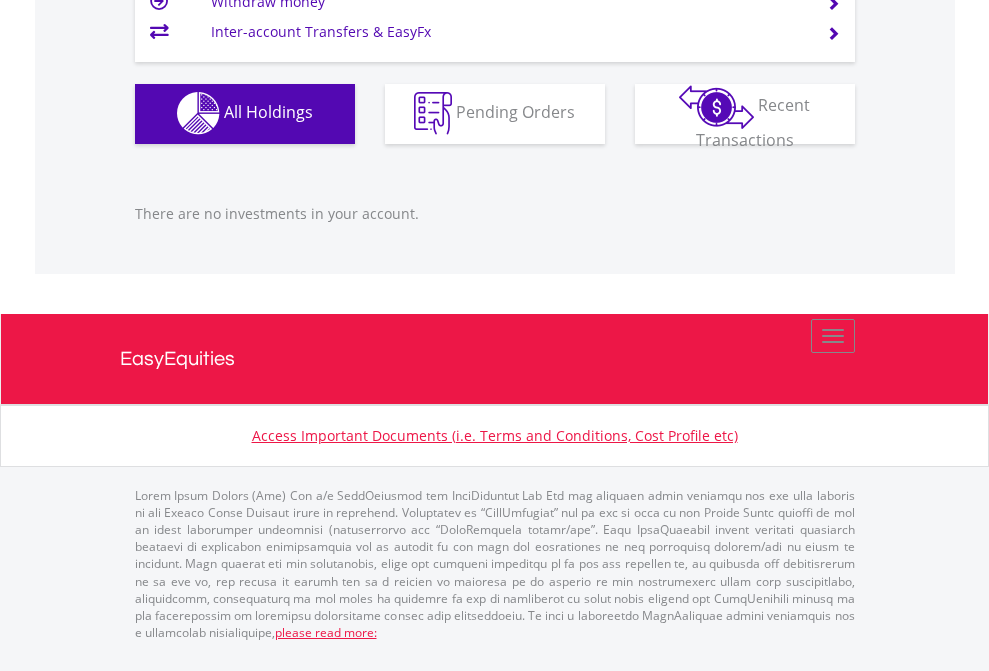 scroll, scrollTop: 1980, scrollLeft: 0, axis: vertical 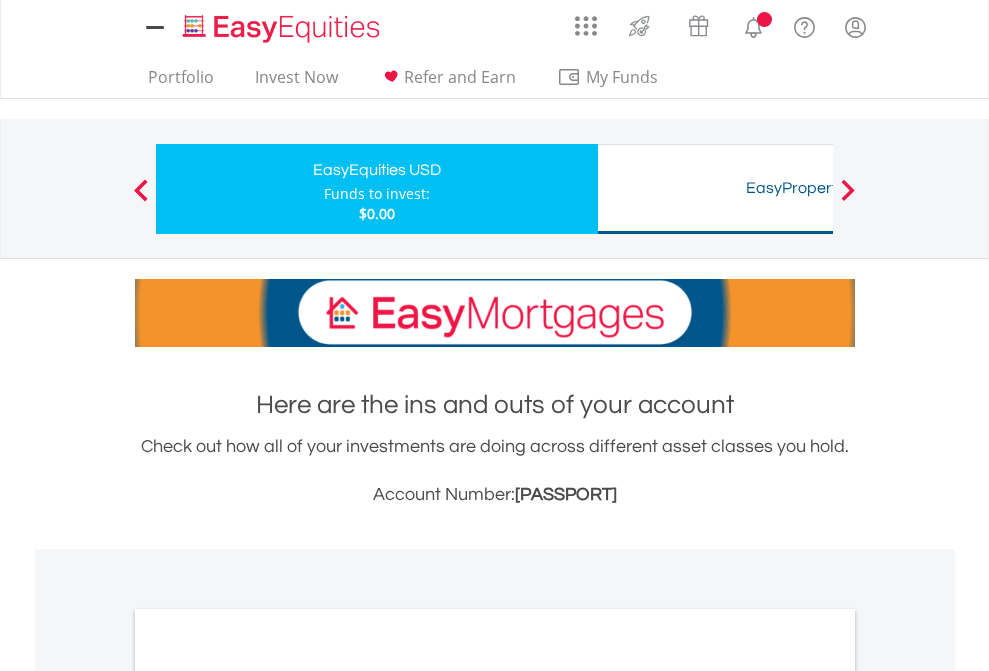 click on "All Holdings" at bounding box center (268, 1096) 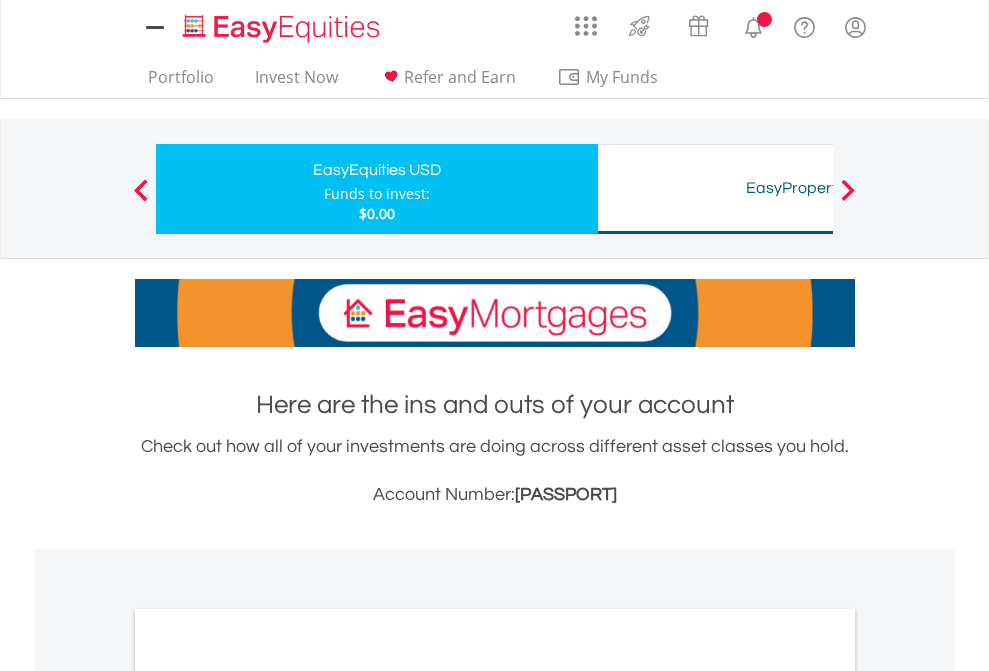 scroll, scrollTop: 1202, scrollLeft: 0, axis: vertical 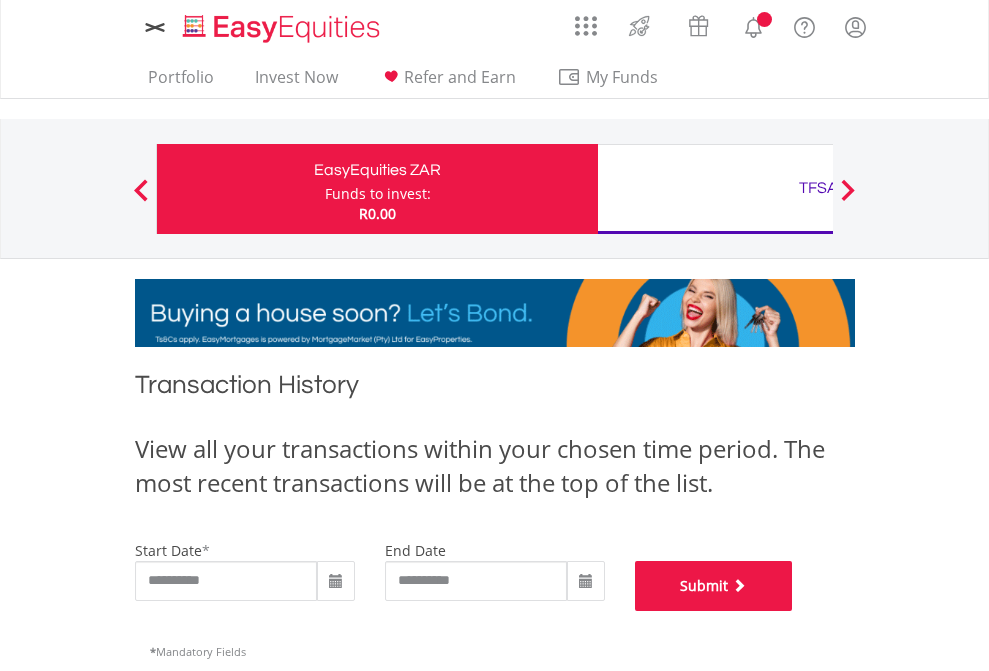 click on "Submit" at bounding box center [714, 586] 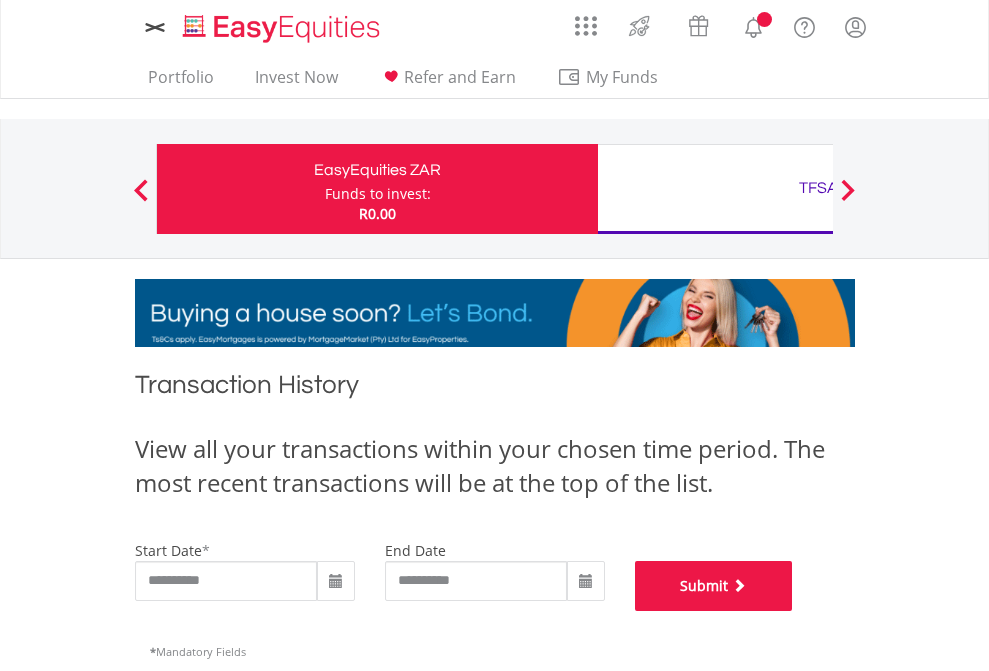 scroll, scrollTop: 811, scrollLeft: 0, axis: vertical 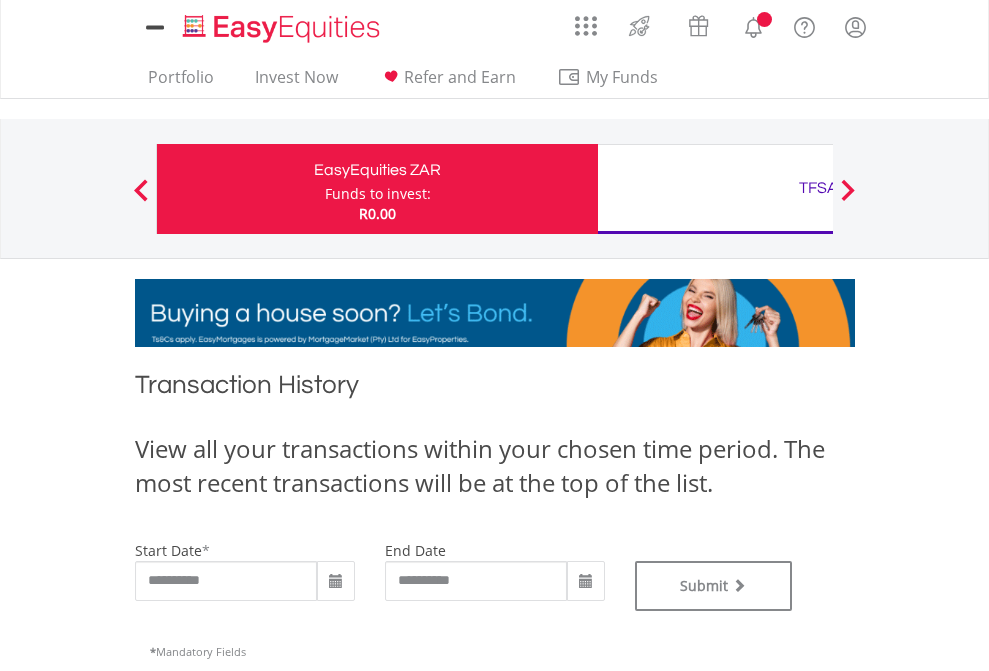 click on "TFSA" at bounding box center (818, 188) 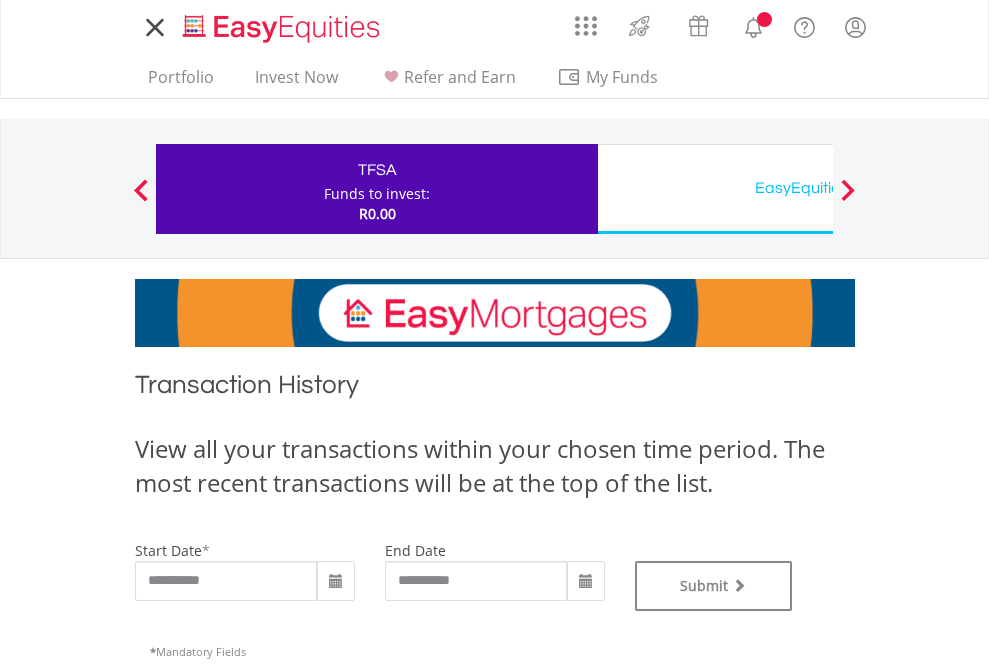 scroll, scrollTop: 0, scrollLeft: 0, axis: both 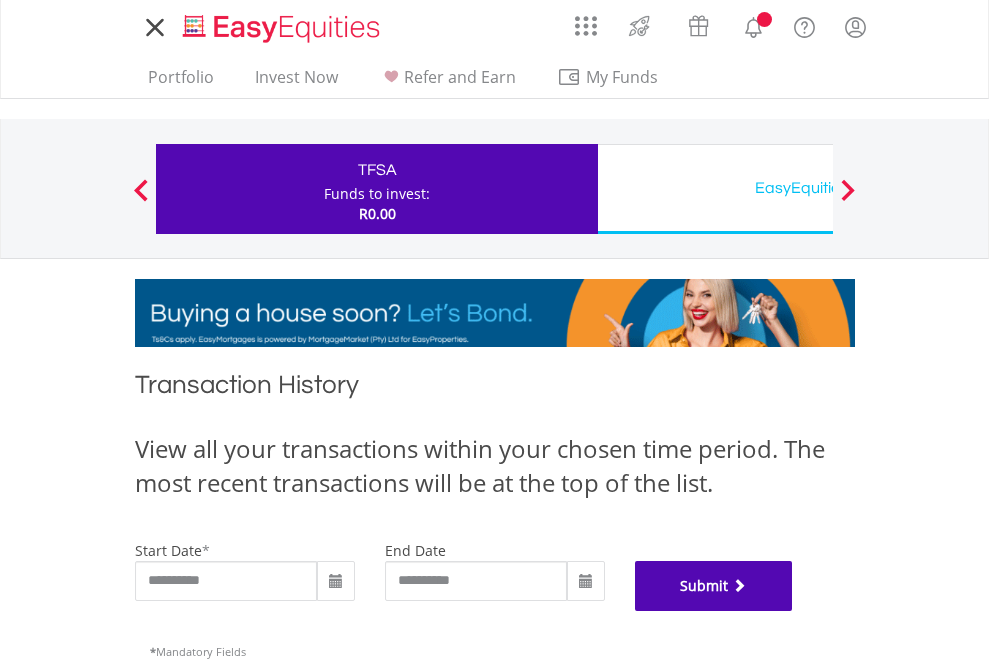 click on "Submit" at bounding box center (714, 586) 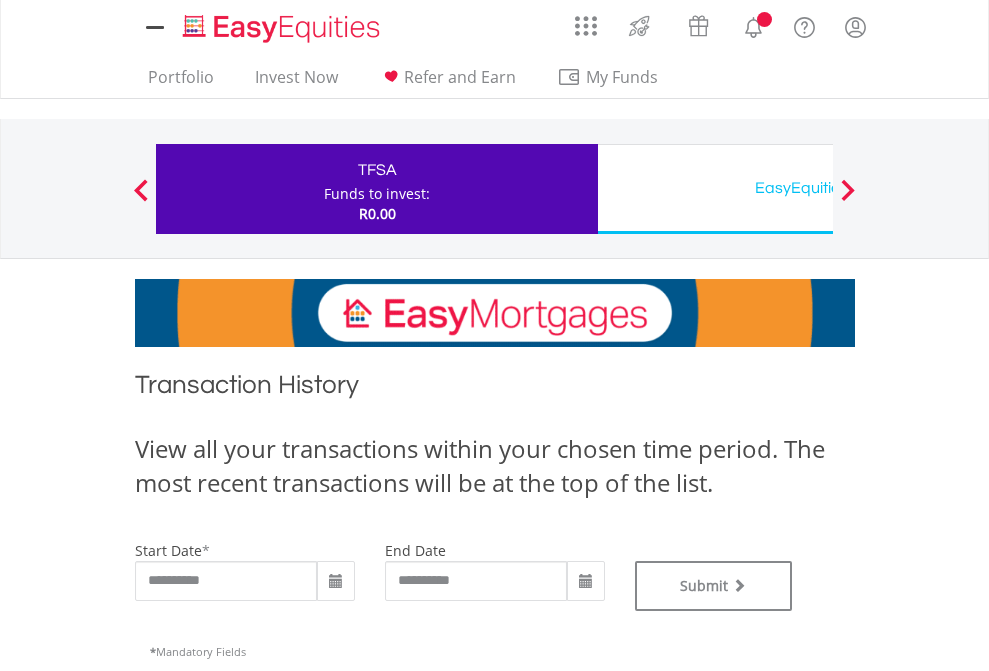 scroll, scrollTop: 0, scrollLeft: 0, axis: both 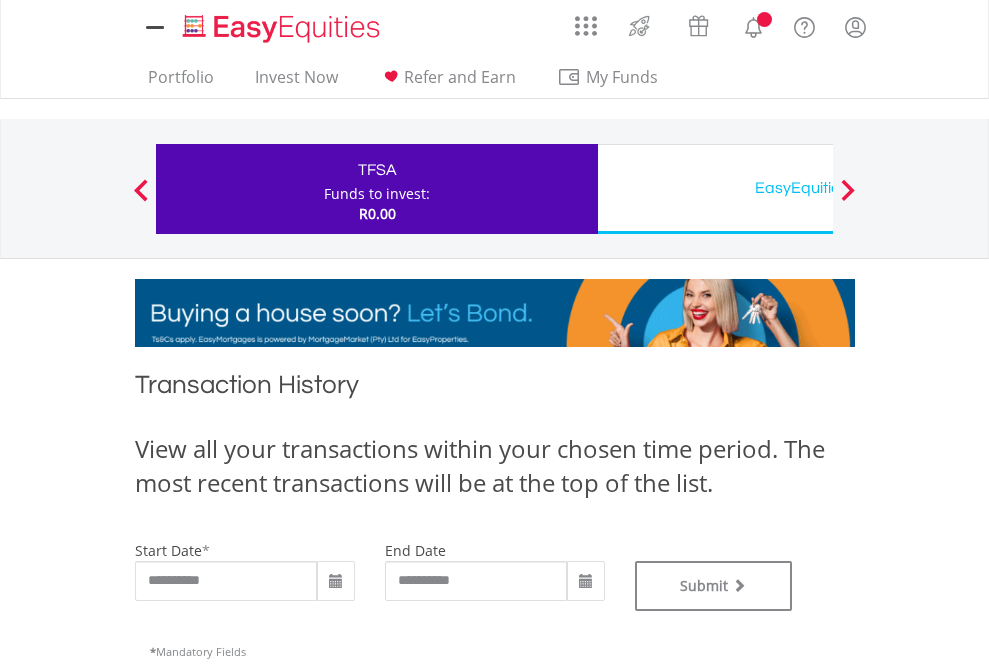click on "EasyEquities USD" at bounding box center [818, 188] 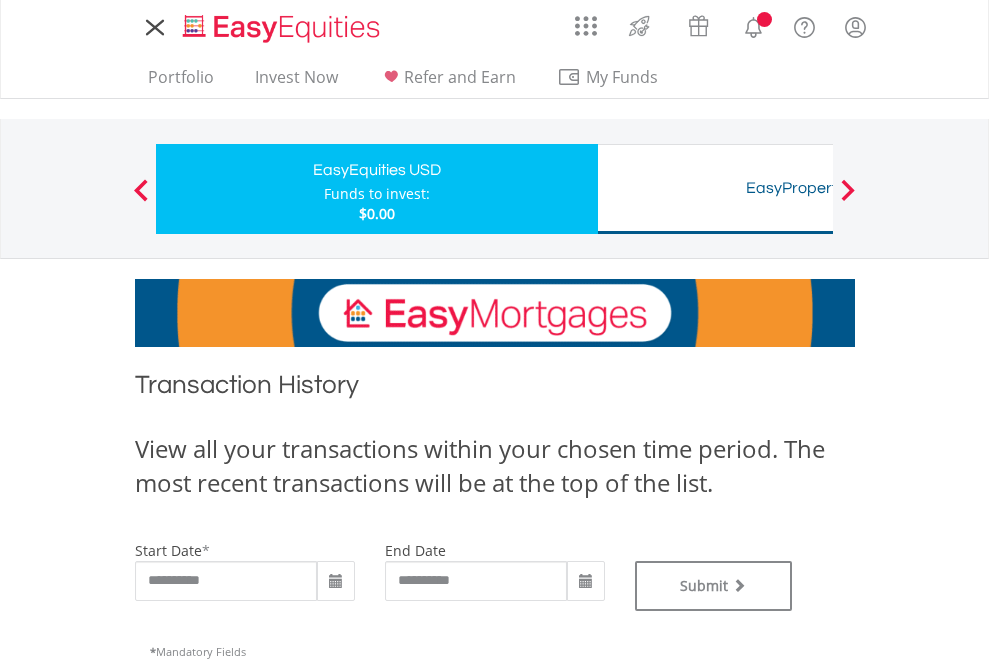 scroll, scrollTop: 0, scrollLeft: 0, axis: both 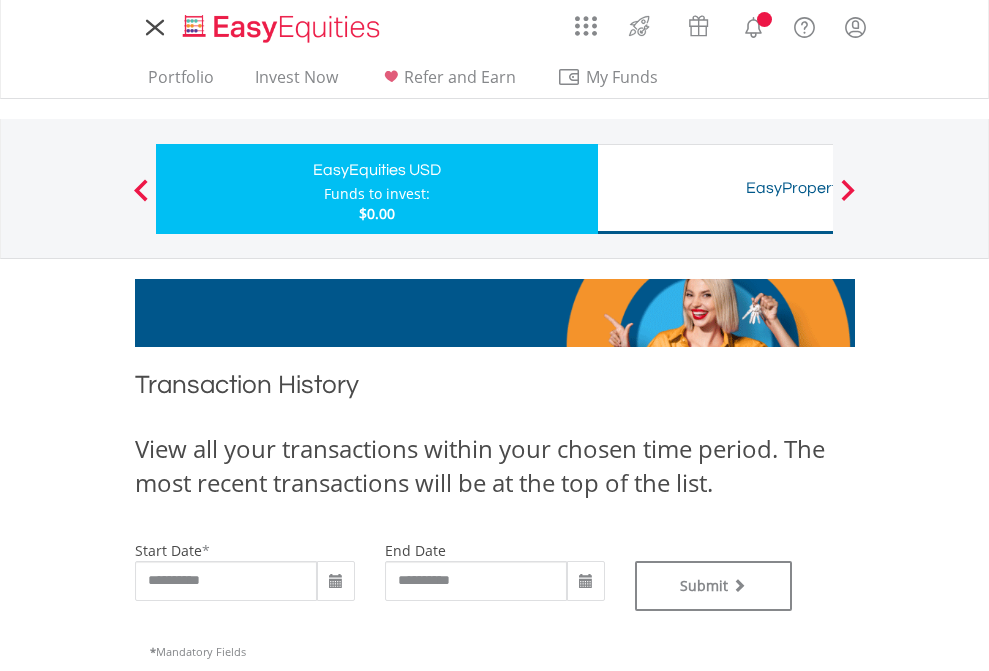 type on "**********" 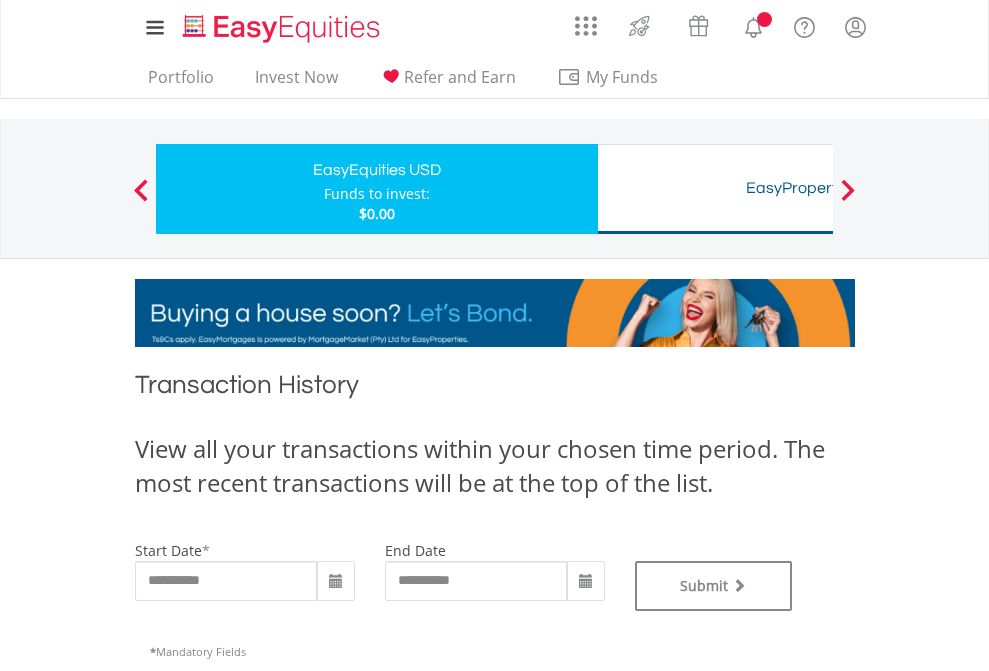 type on "**********" 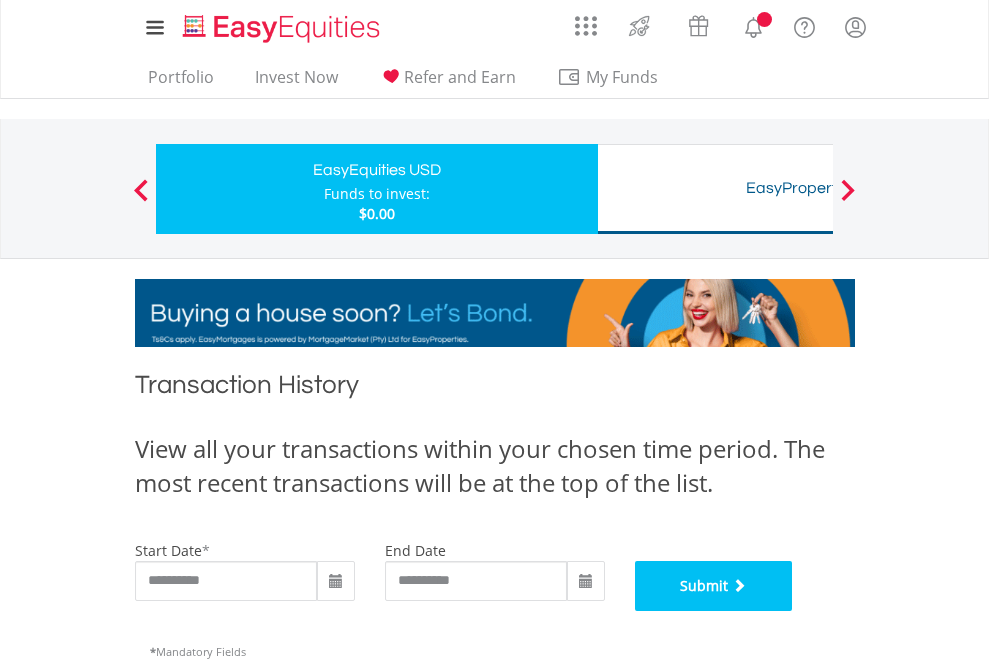 click on "Submit" at bounding box center (714, 586) 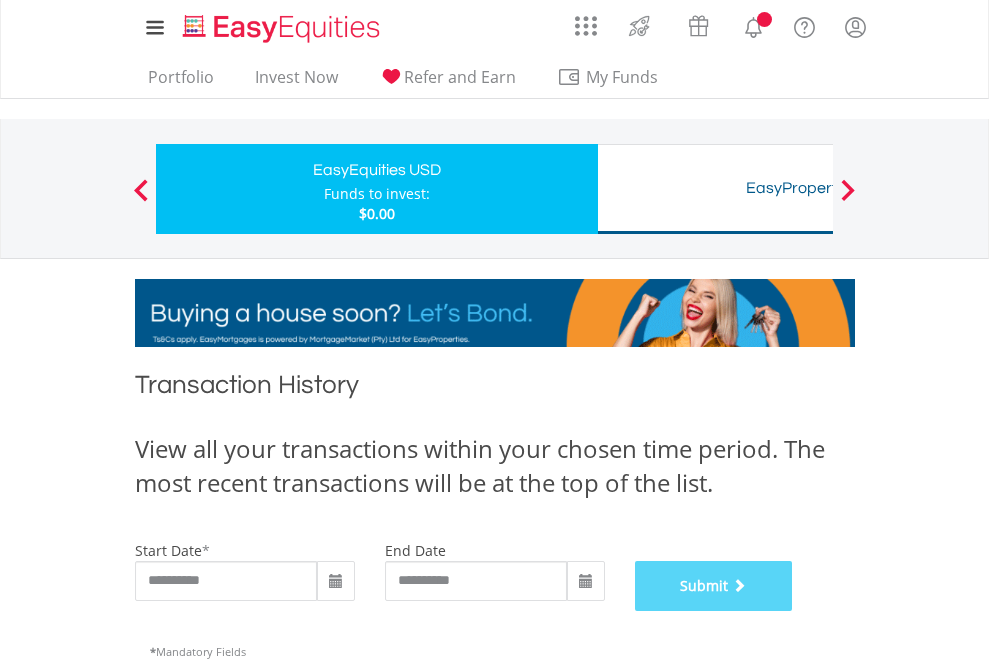 scroll, scrollTop: 811, scrollLeft: 0, axis: vertical 